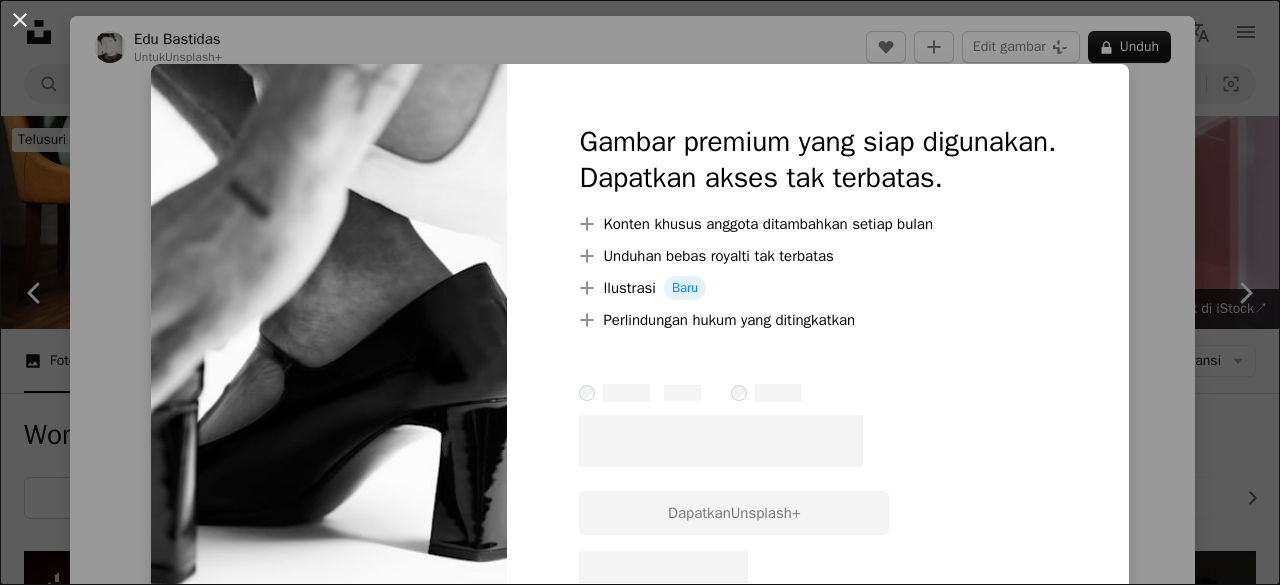 scroll, scrollTop: 3170, scrollLeft: 0, axis: vertical 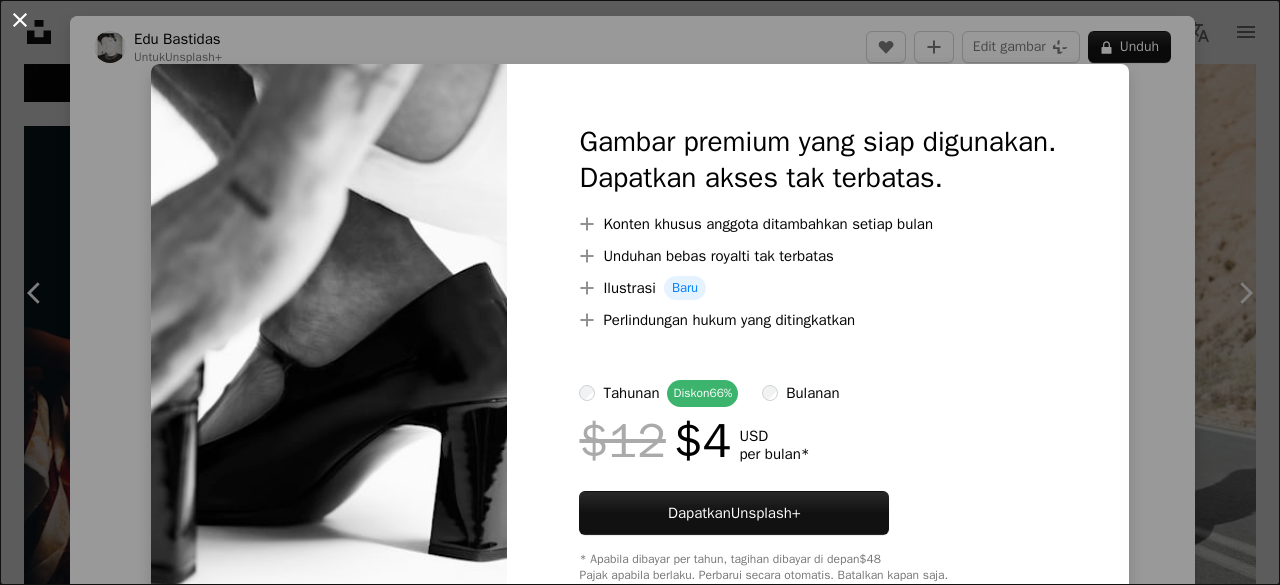 click on "An X shape" at bounding box center [20, 20] 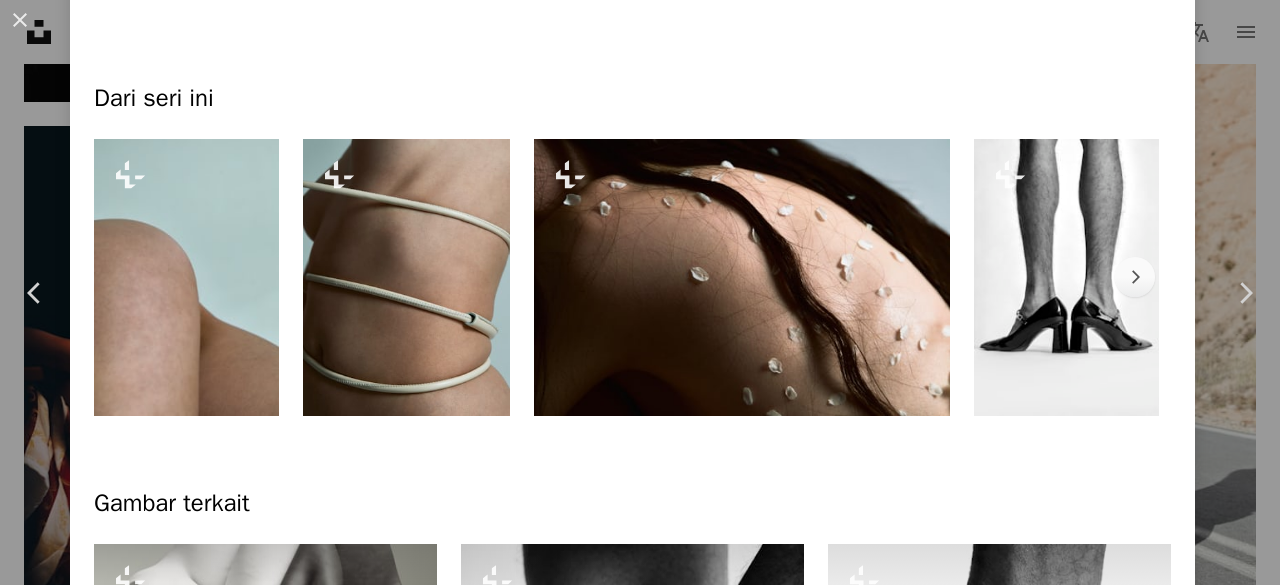 scroll, scrollTop: 812, scrollLeft: 0, axis: vertical 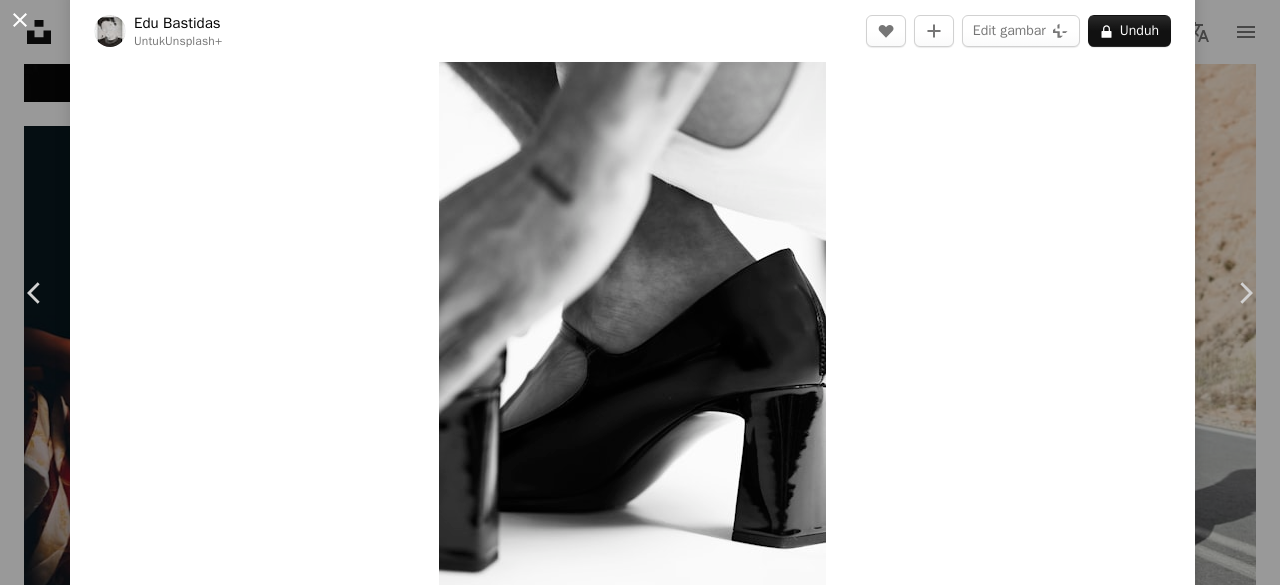 click on "An X shape" at bounding box center [20, 20] 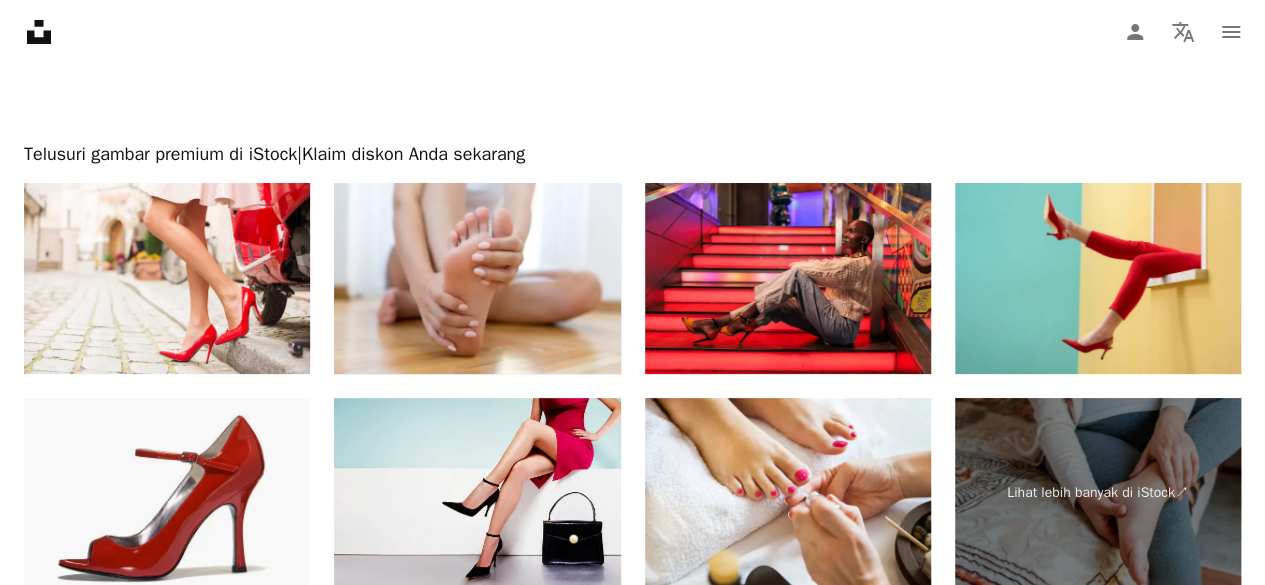 scroll, scrollTop: 7851, scrollLeft: 0, axis: vertical 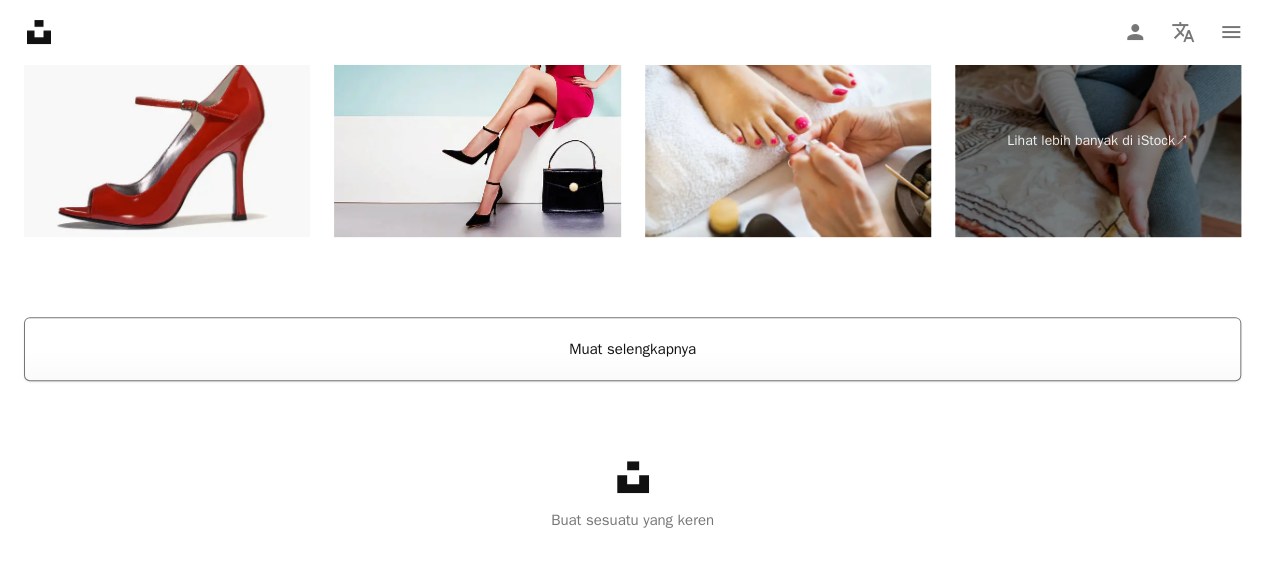 click on "Muat selengkapnya" at bounding box center [632, 349] 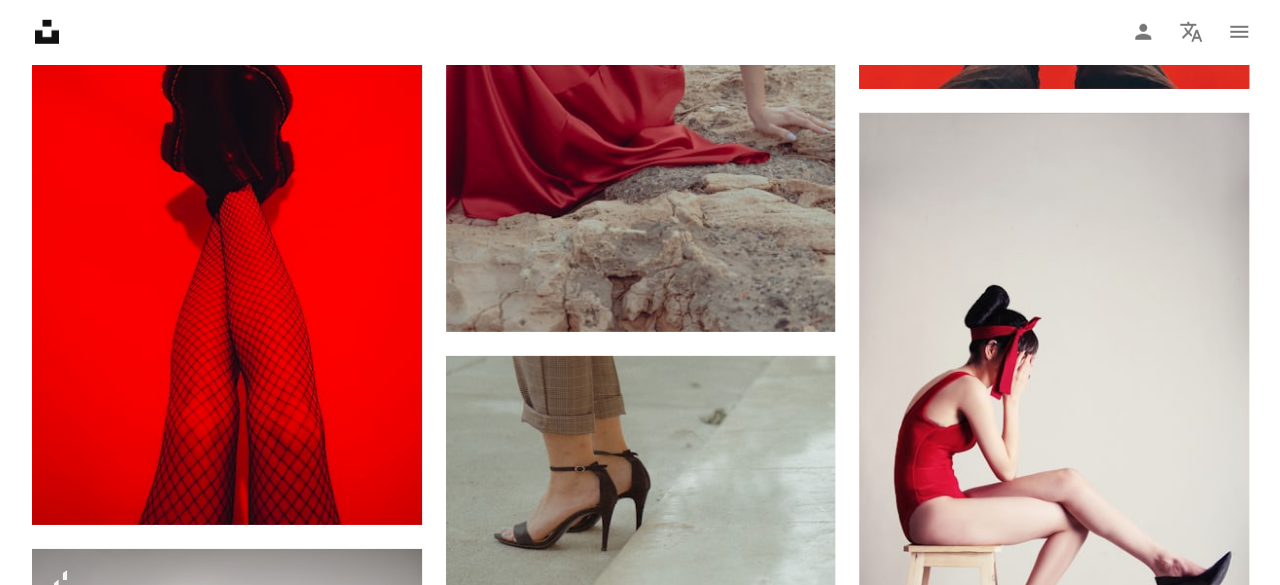 scroll, scrollTop: 6741, scrollLeft: 0, axis: vertical 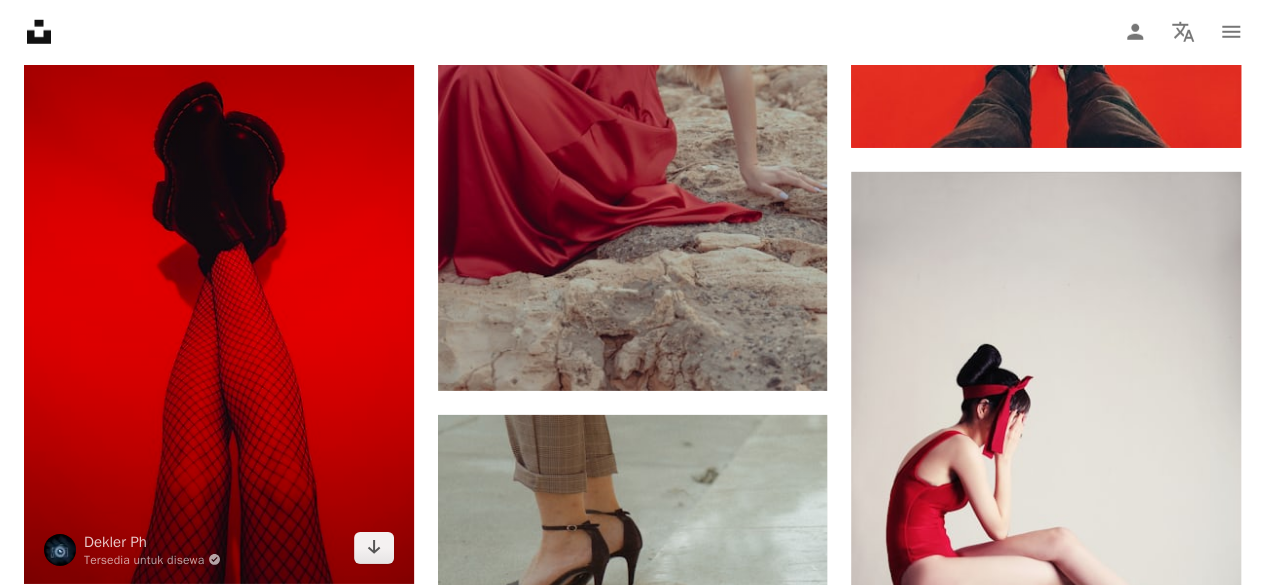 click at bounding box center [219, 291] 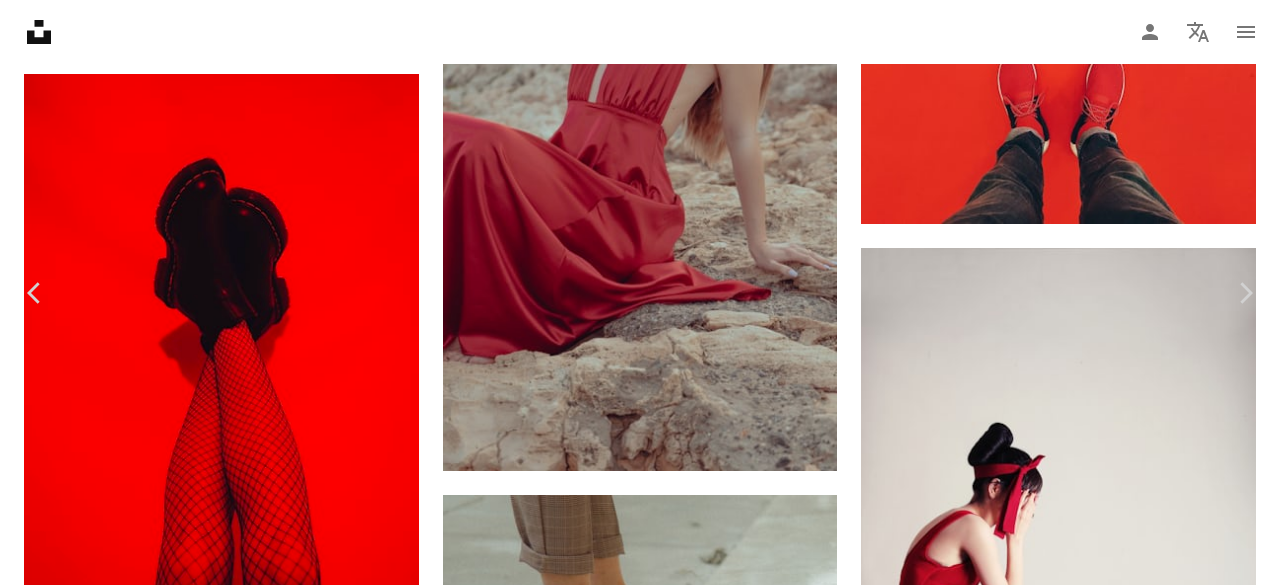 scroll, scrollTop: 0, scrollLeft: 0, axis: both 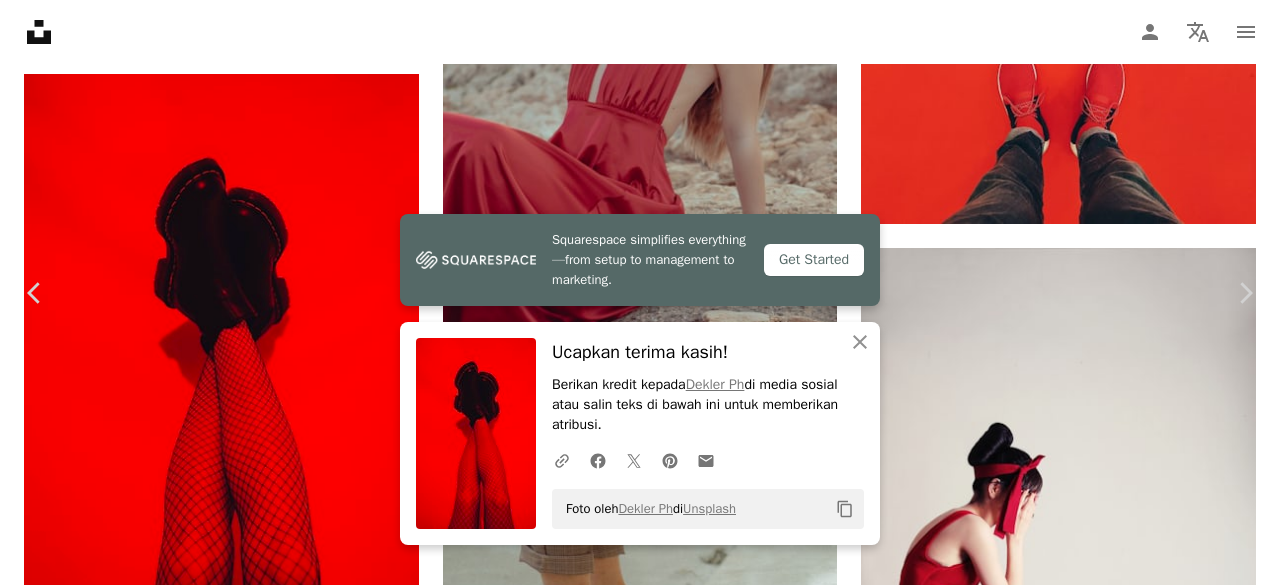 click 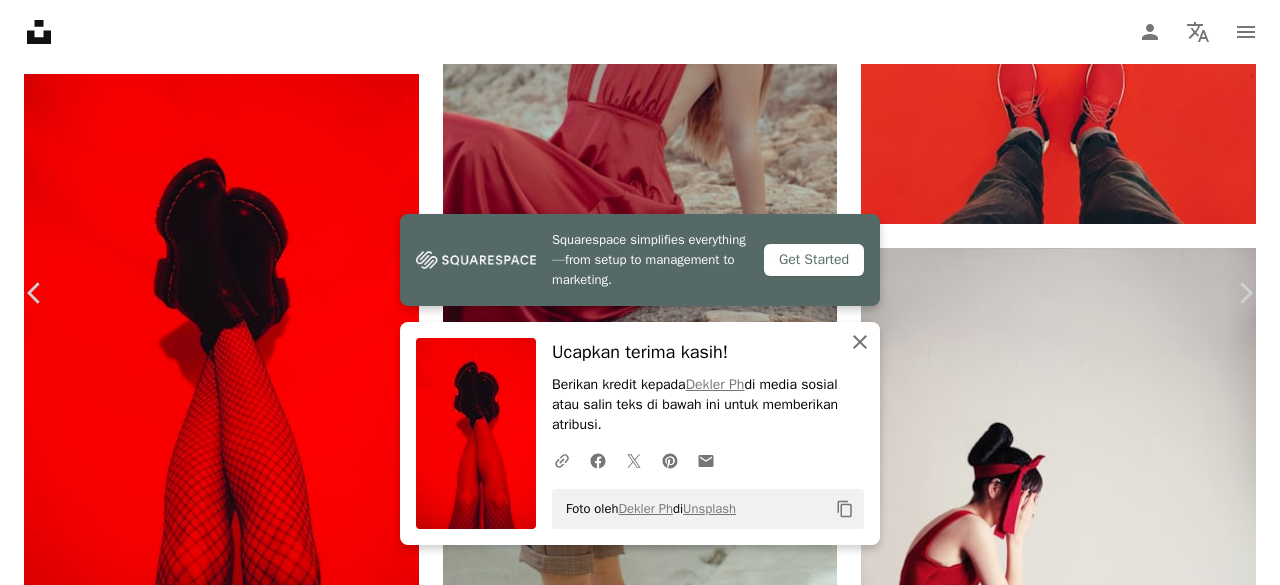 click 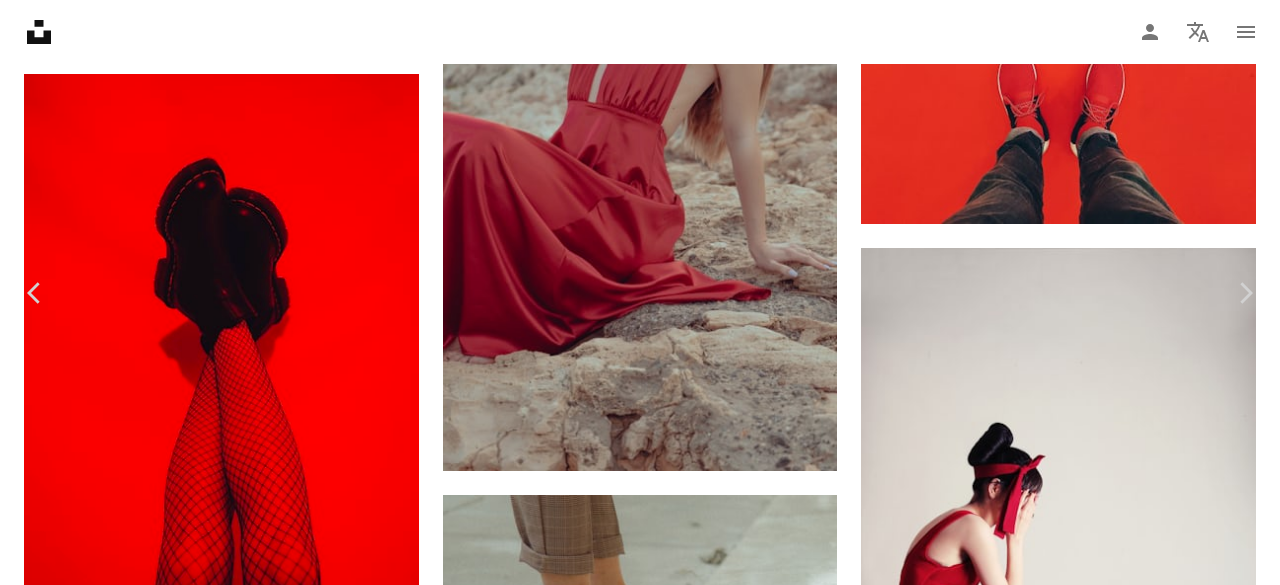 scroll, scrollTop: 4803, scrollLeft: 0, axis: vertical 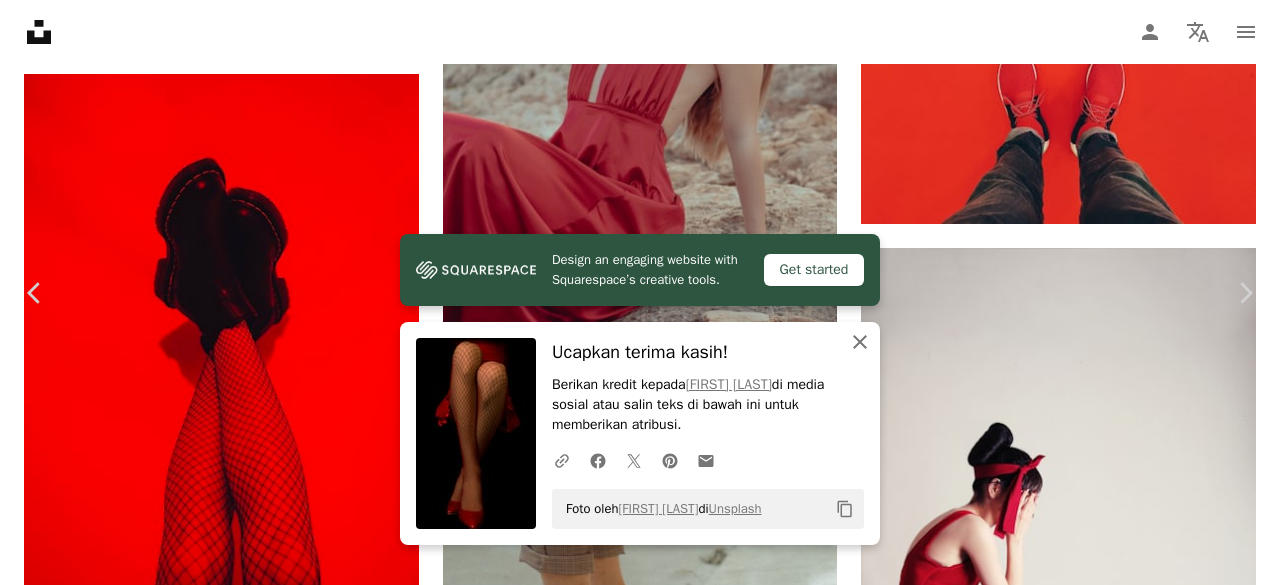 click on "An X shape" 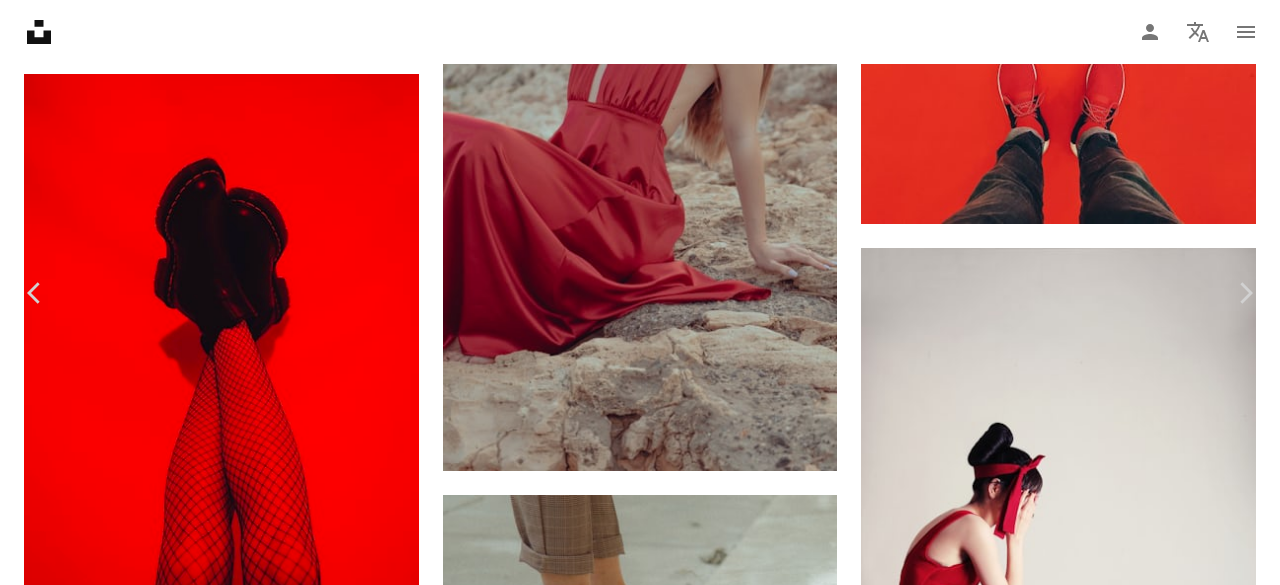 click on "An X shape" at bounding box center [20, 20] 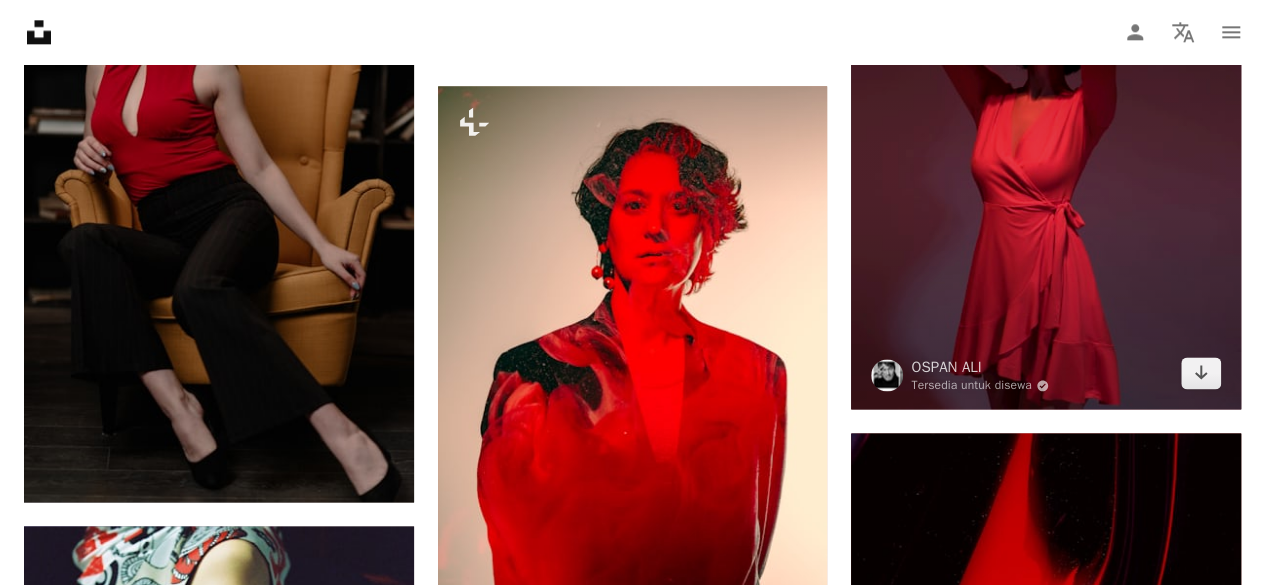 scroll, scrollTop: 8824, scrollLeft: 0, axis: vertical 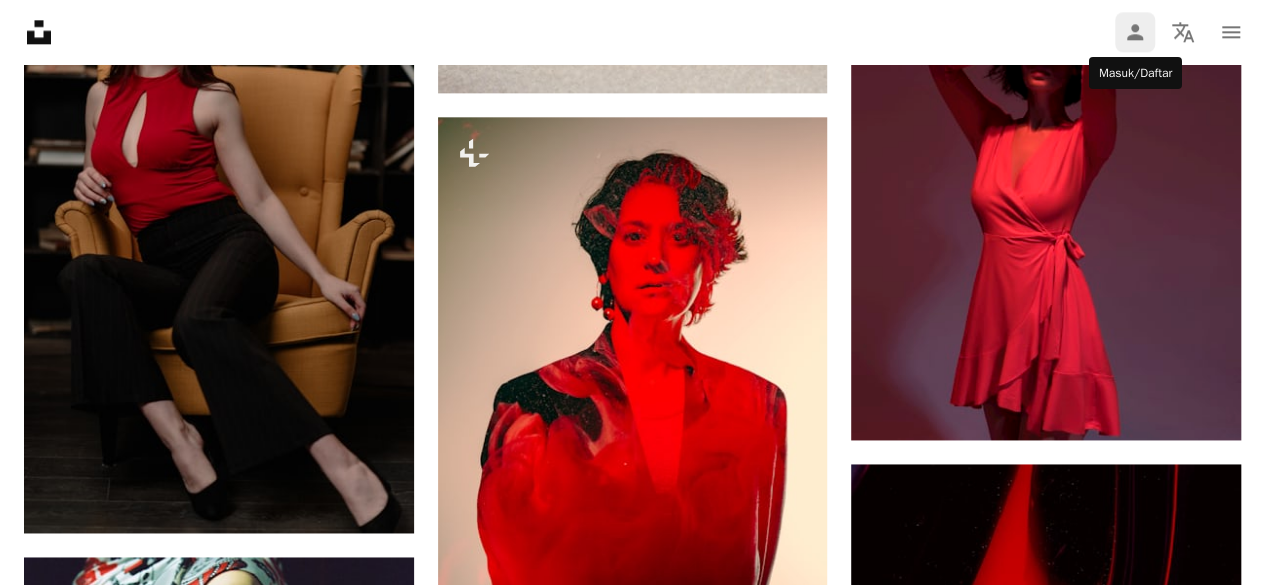 click on "Person" at bounding box center [1135, 32] 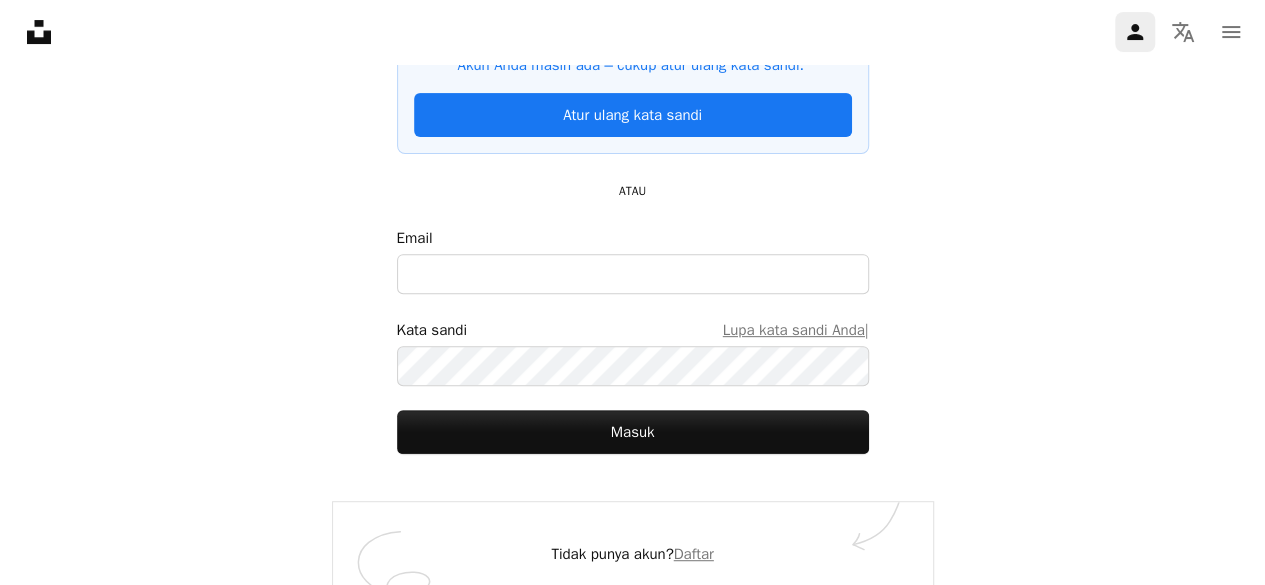 scroll, scrollTop: 276, scrollLeft: 0, axis: vertical 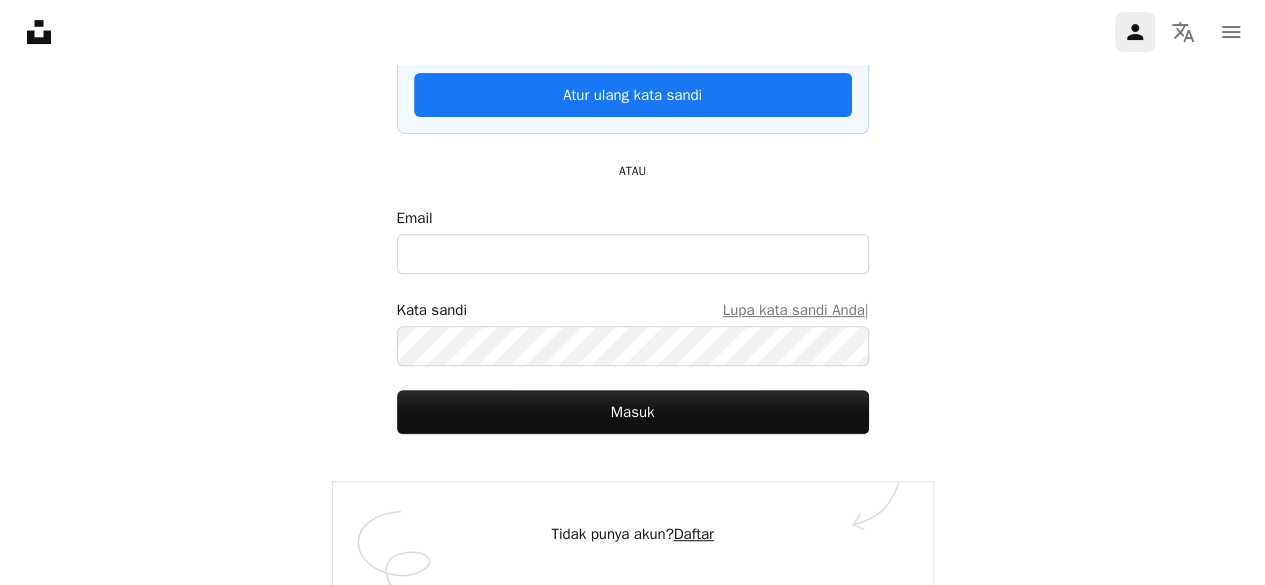 click on "Daftar" at bounding box center (694, 534) 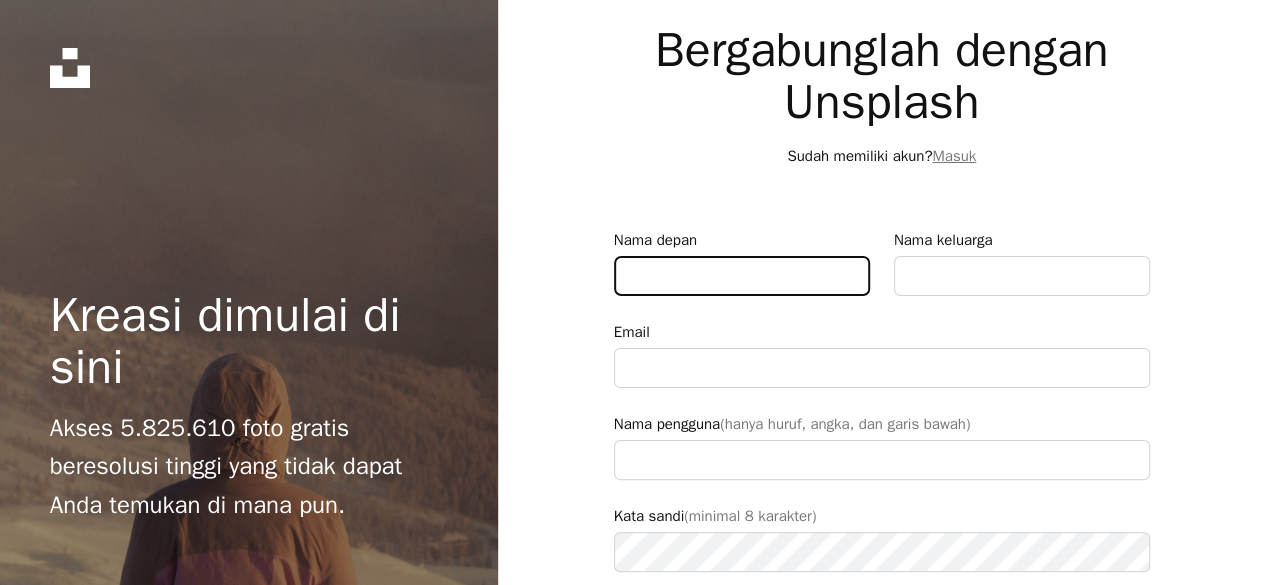 click on "Nama depan" at bounding box center [742, 276] 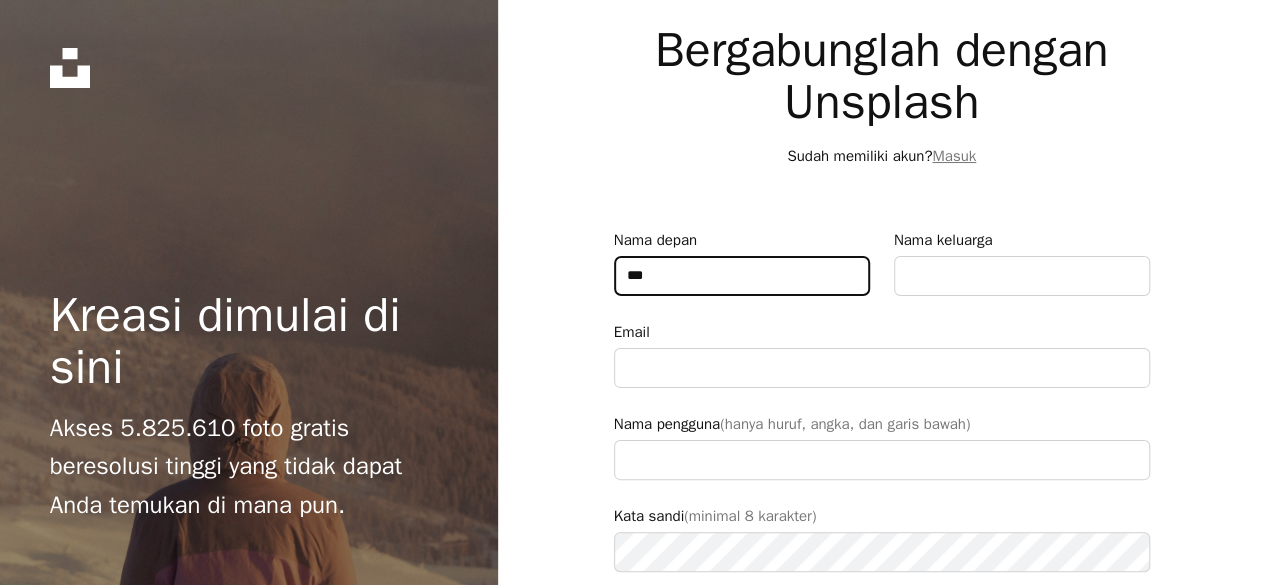 type on "****" 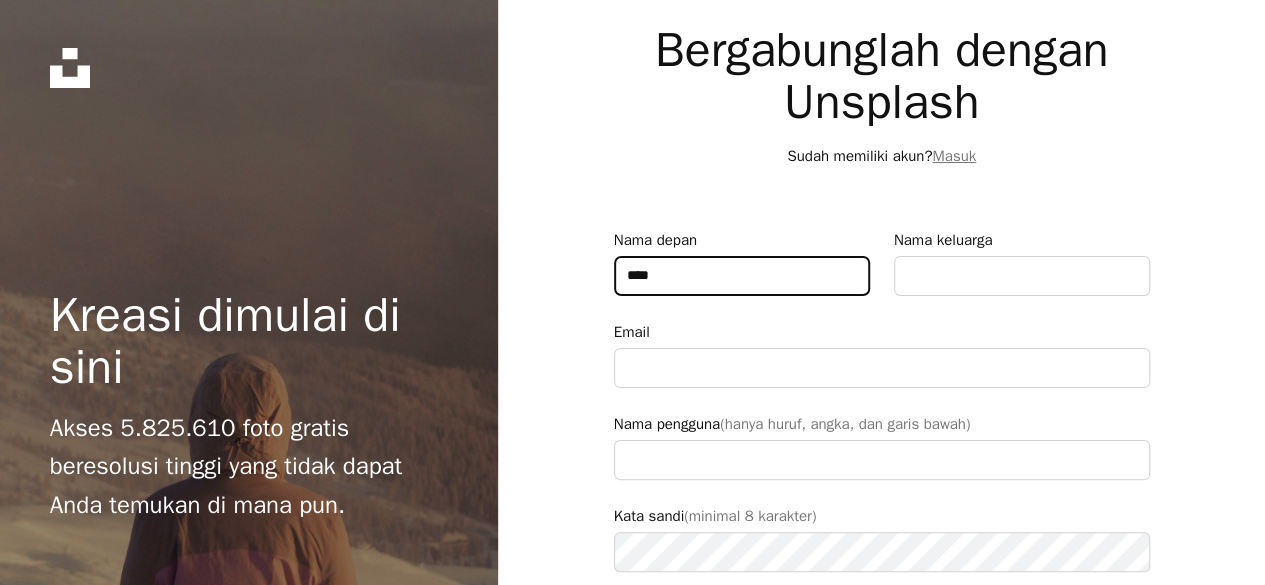 type on "**********" 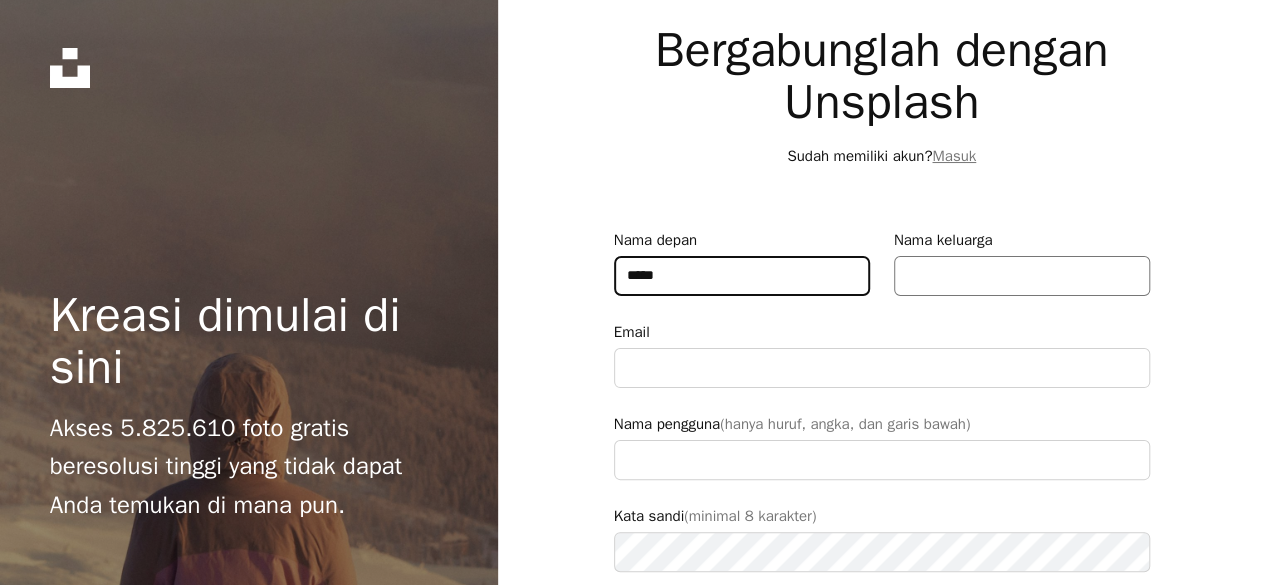 type on "*****" 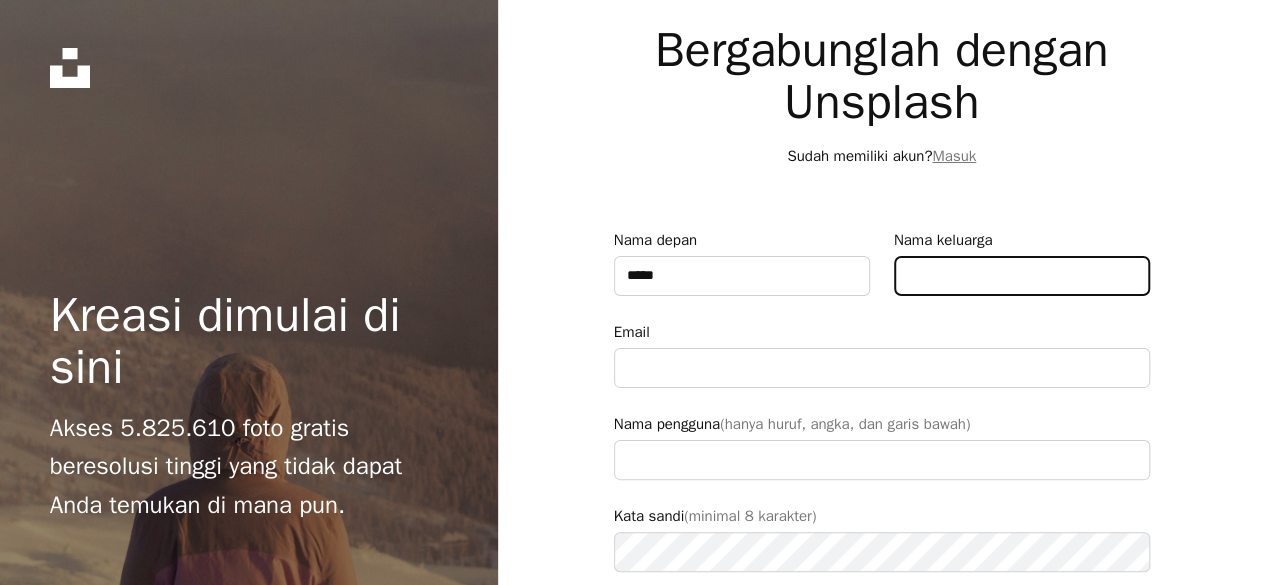 click on "Nama keluarga" at bounding box center (1022, 276) 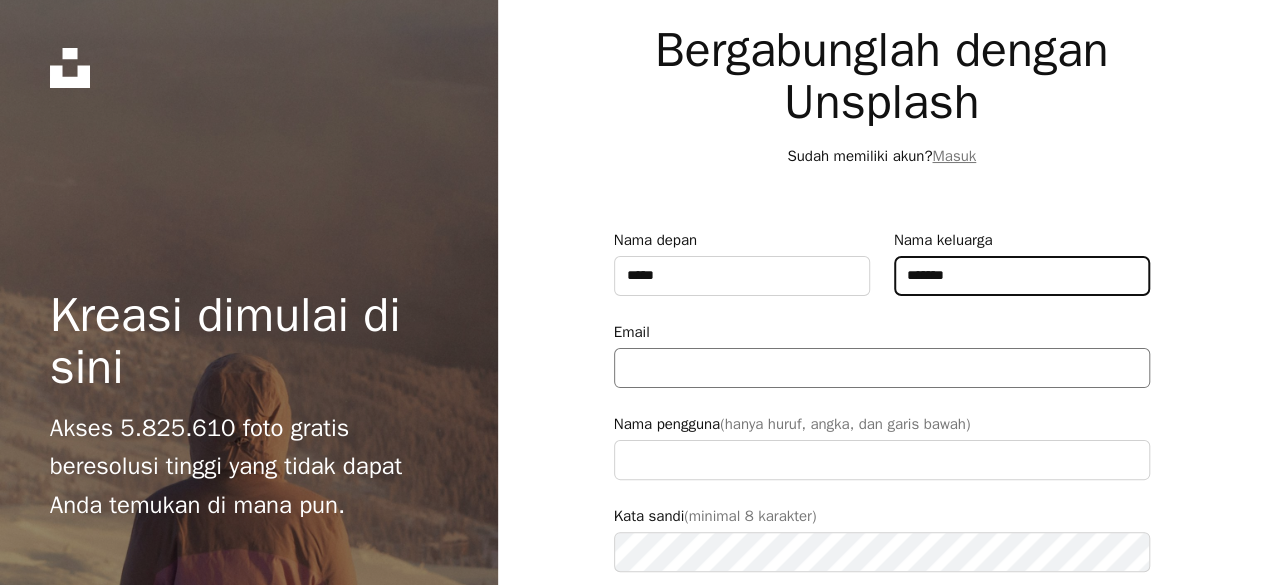 type on "*******" 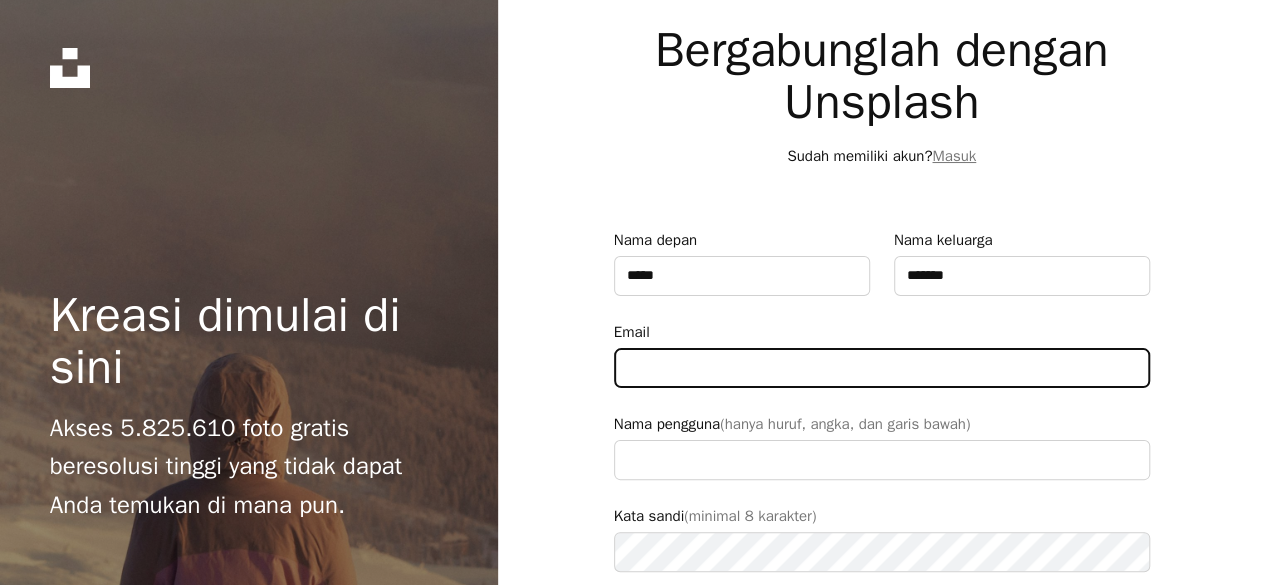 click on "Email" at bounding box center [882, 368] 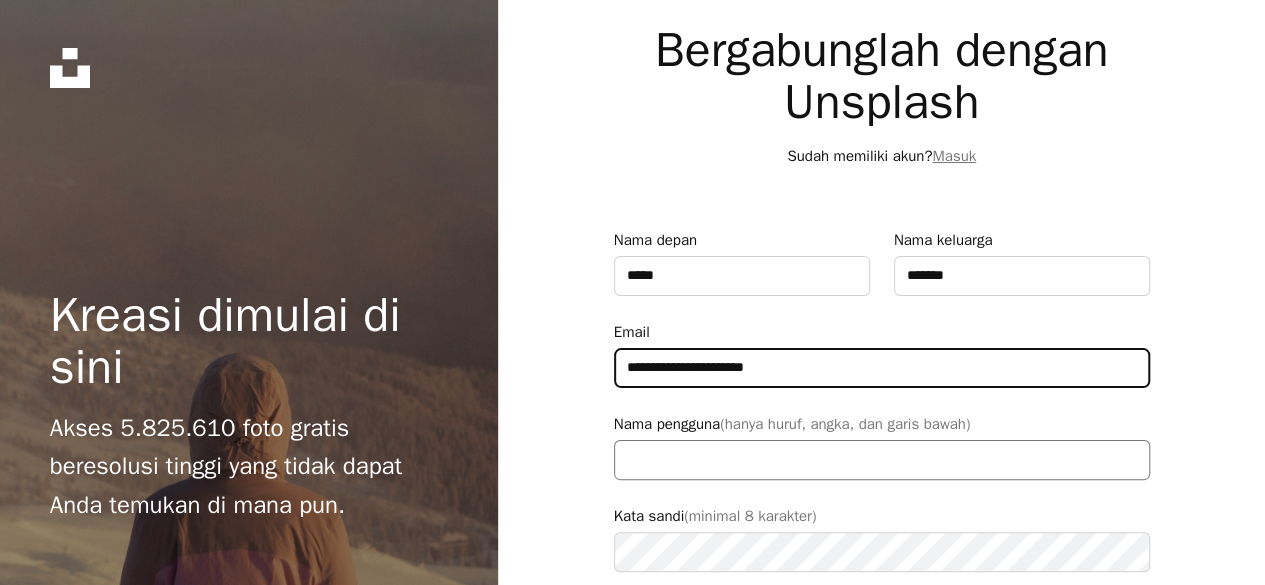 scroll, scrollTop: 88, scrollLeft: 0, axis: vertical 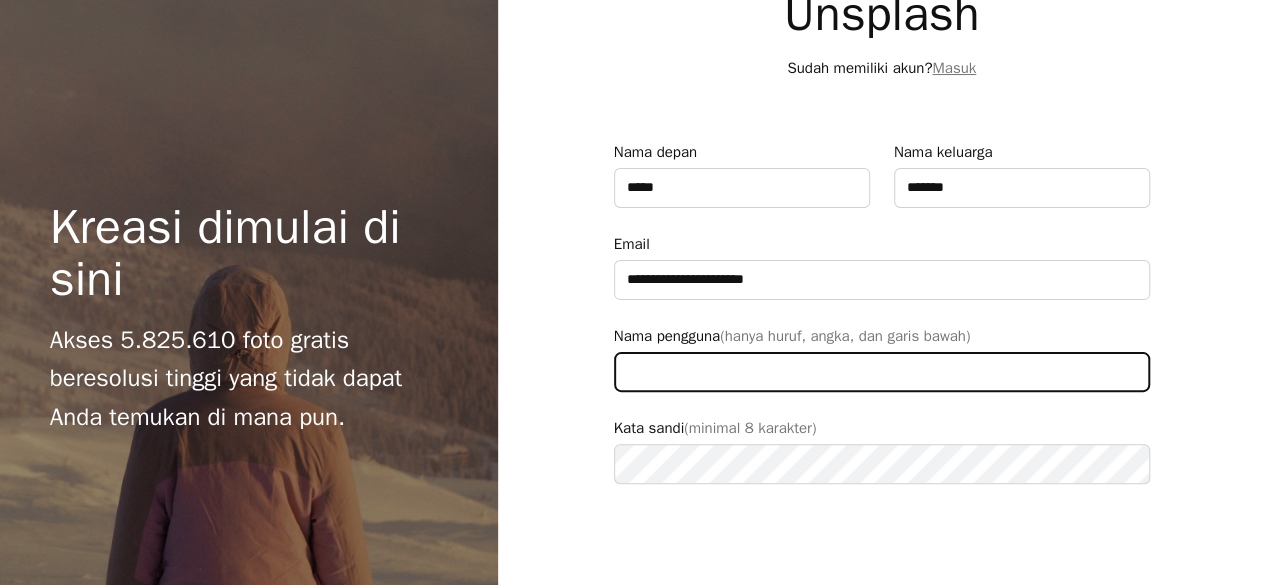 click on "Nama pengguna  (hanya huruf, angka, dan garis bawah)" at bounding box center (882, 372) 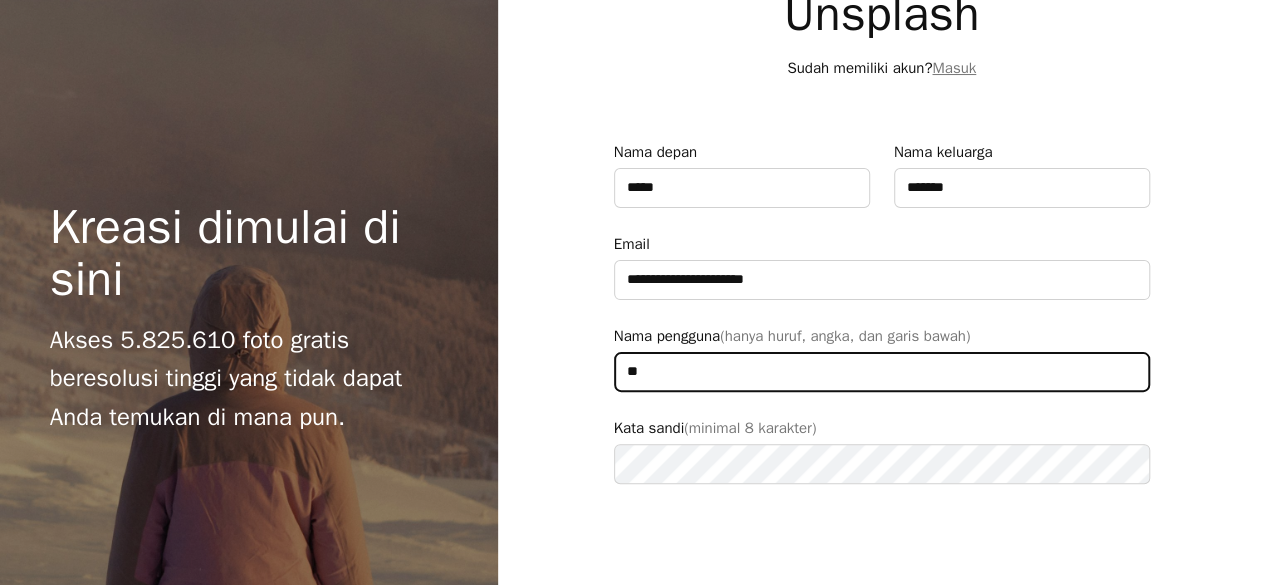 type on "*" 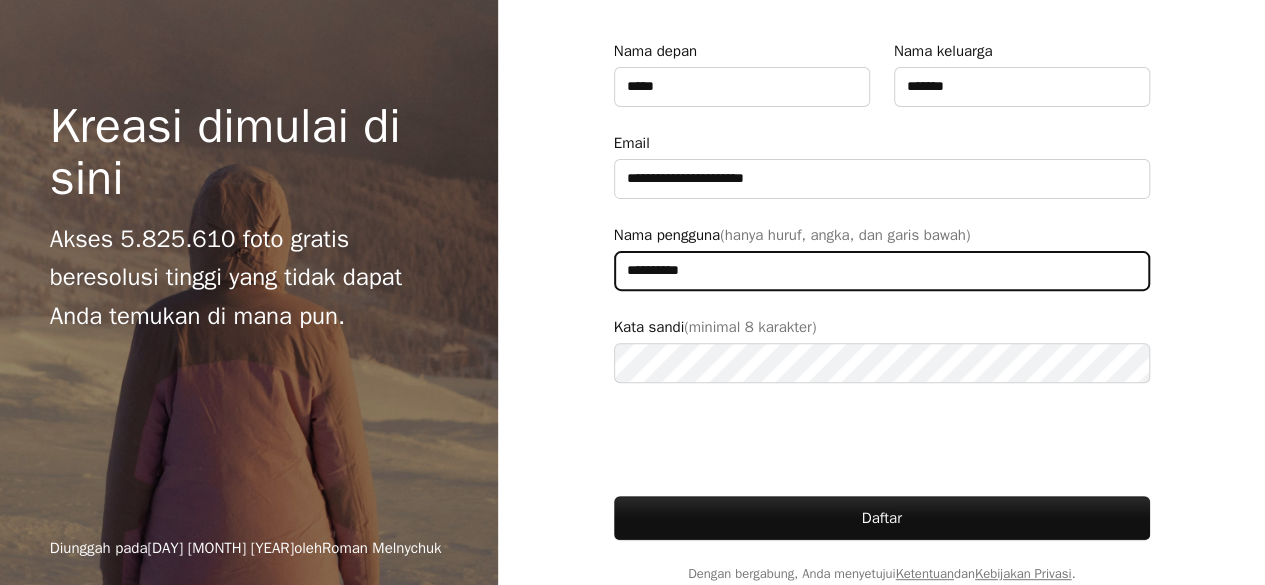 scroll, scrollTop: 199, scrollLeft: 0, axis: vertical 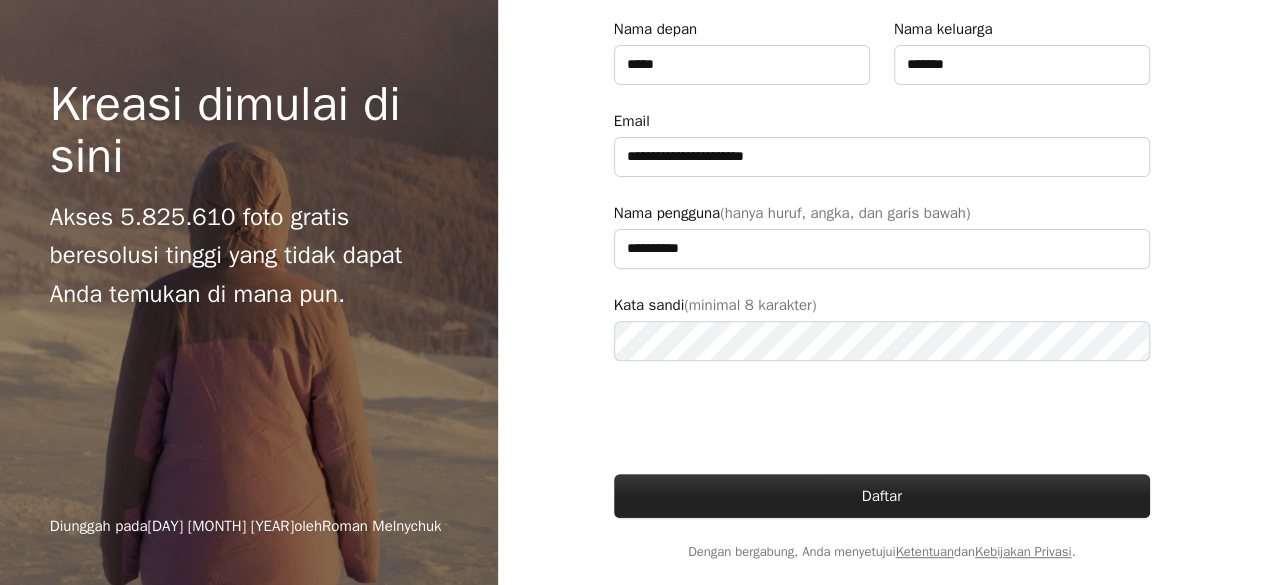 click on "Daftar" at bounding box center [882, 496] 